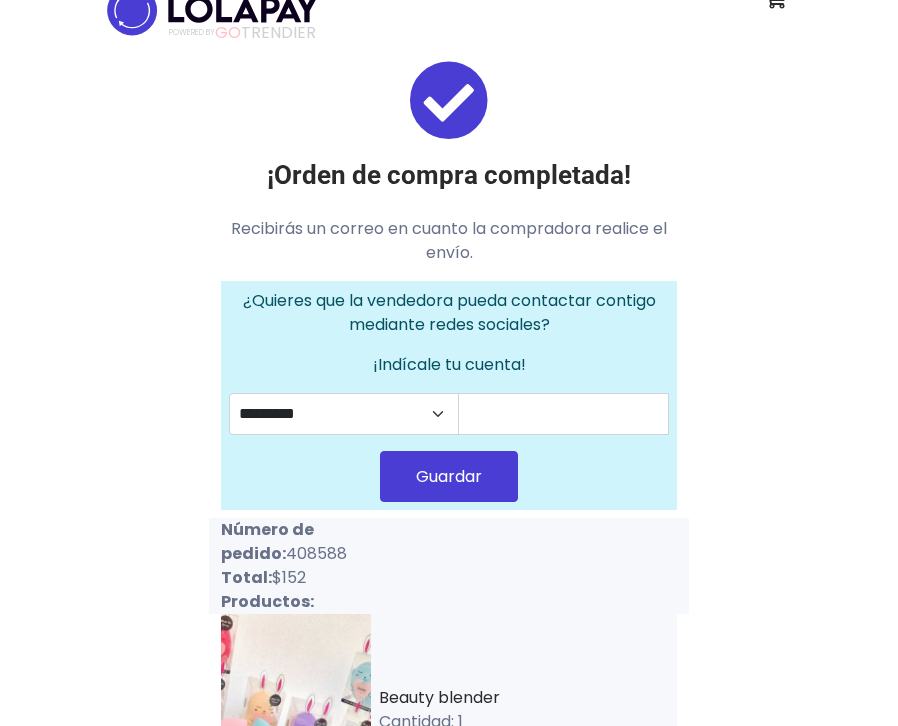 scroll, scrollTop: 0, scrollLeft: 0, axis: both 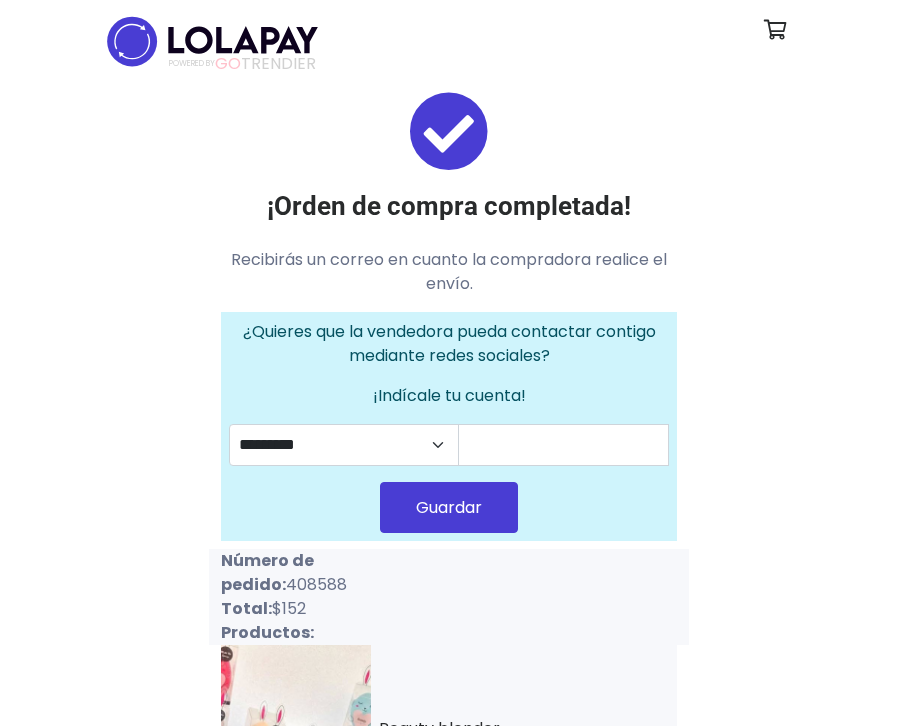 click at bounding box center (212, 41) 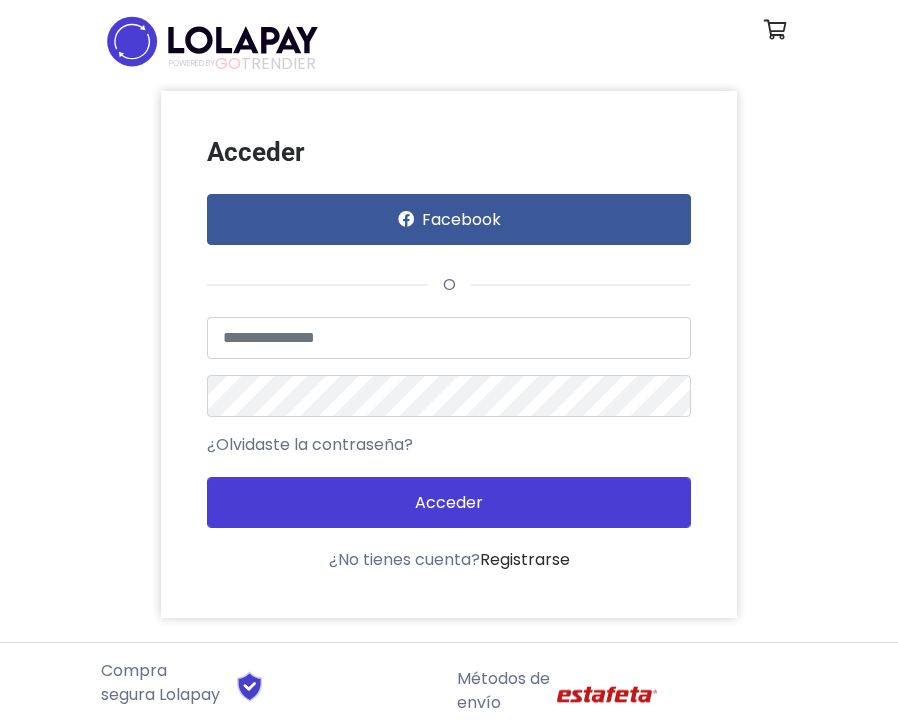 scroll, scrollTop: 0, scrollLeft: 0, axis: both 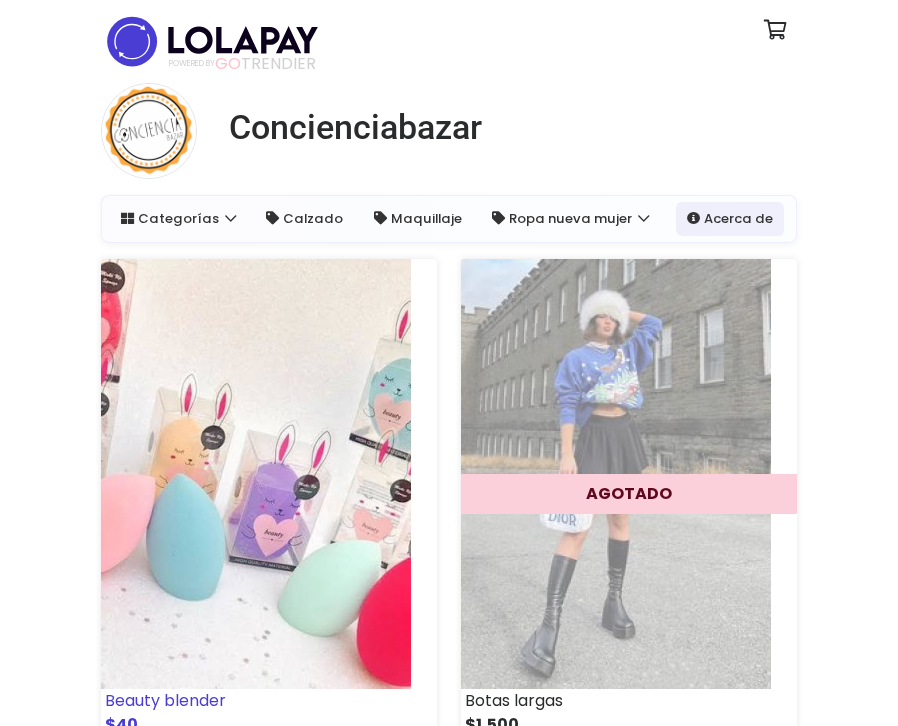 click at bounding box center [256, 474] 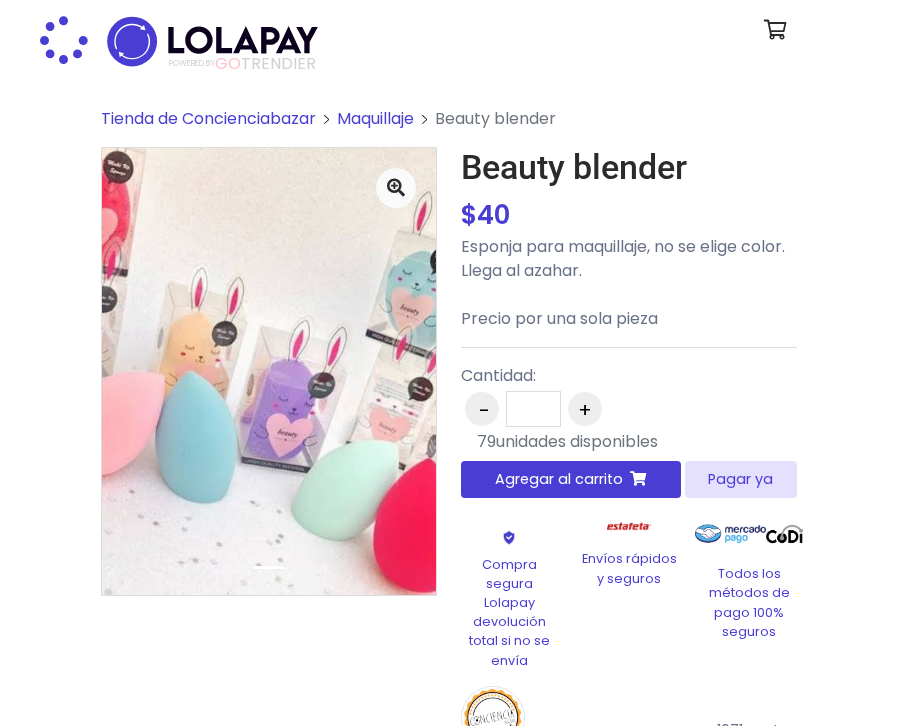 scroll, scrollTop: 0, scrollLeft: 0, axis: both 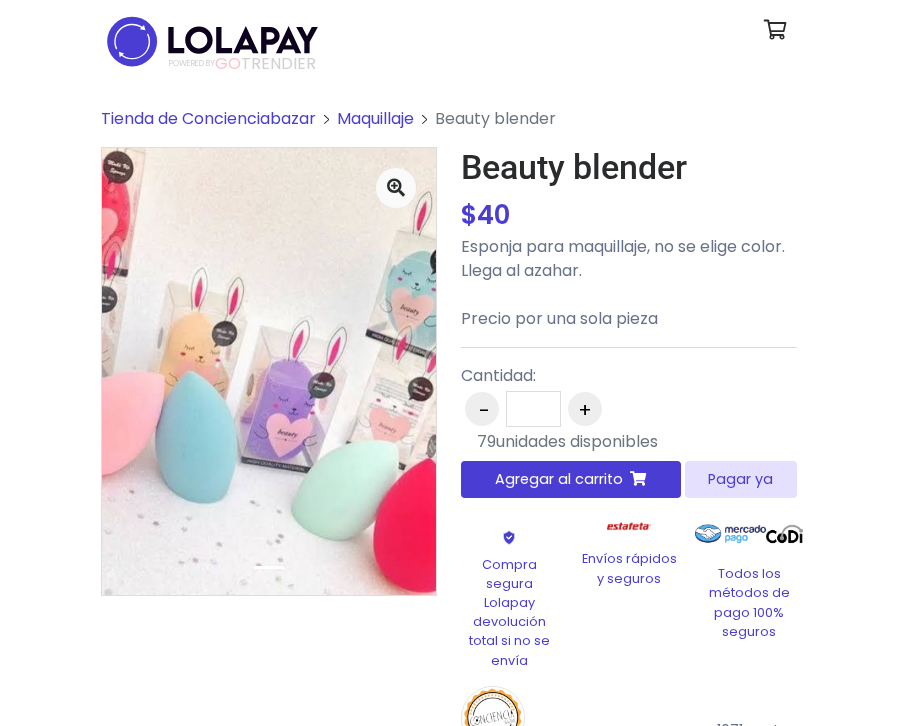 click on "Pagar ya" at bounding box center [741, 479] 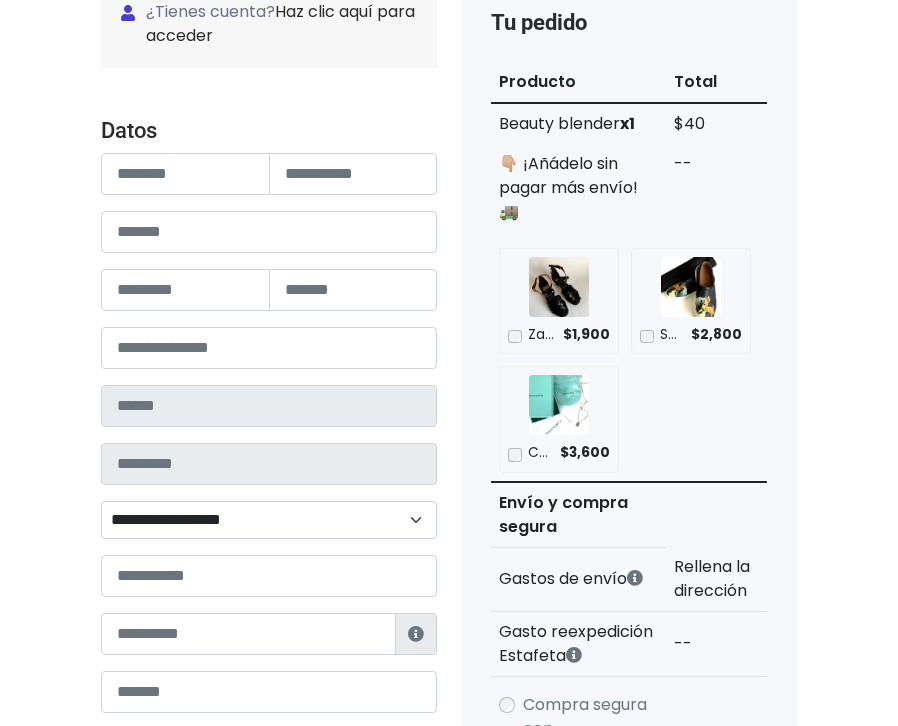 scroll, scrollTop: 239, scrollLeft: 0, axis: vertical 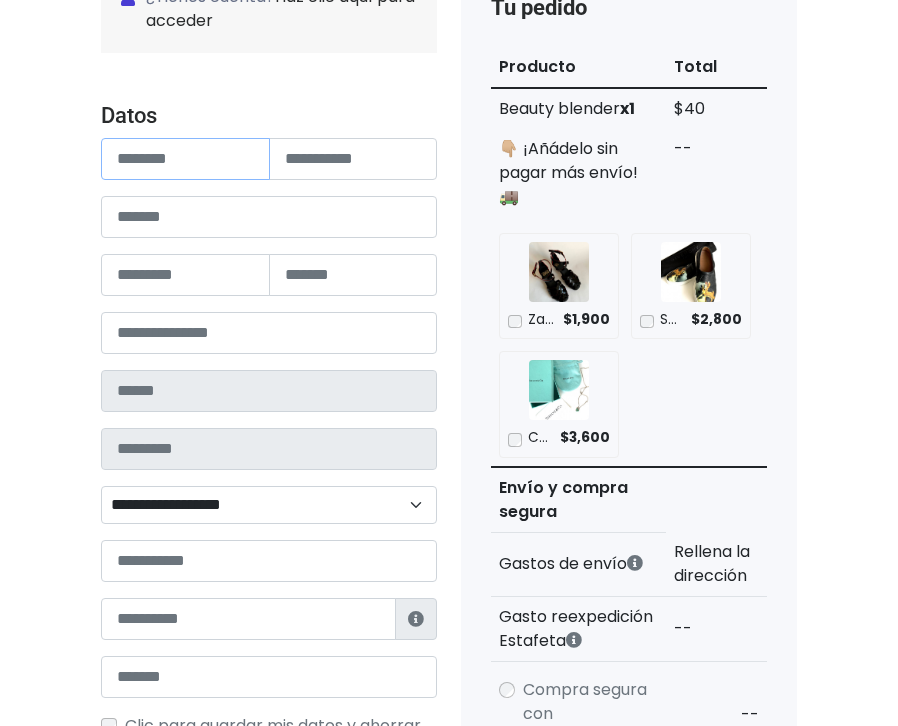 click at bounding box center (185, 159) 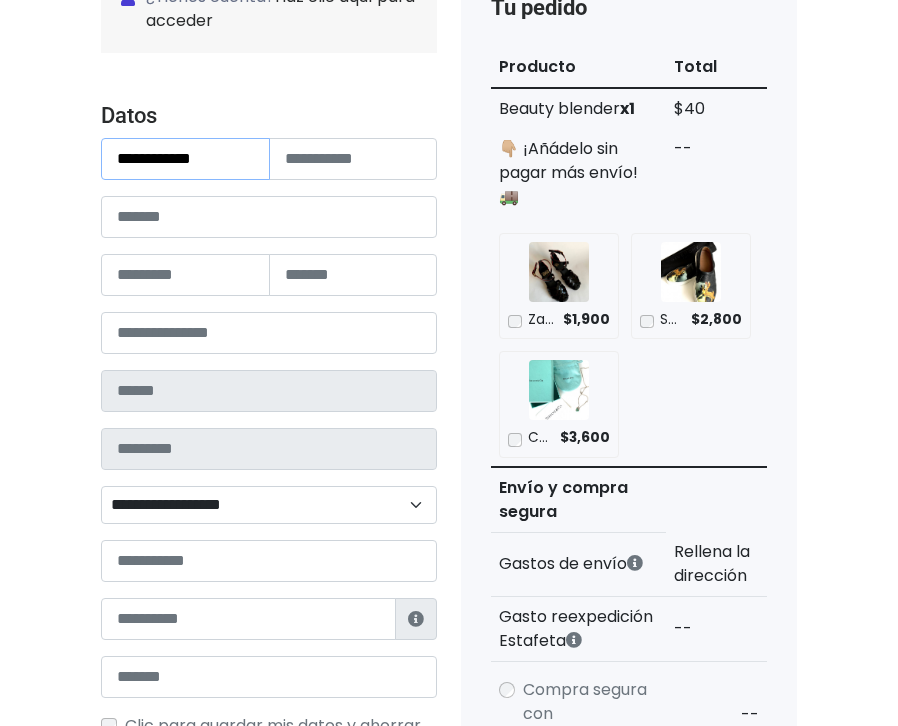 type on "**********" 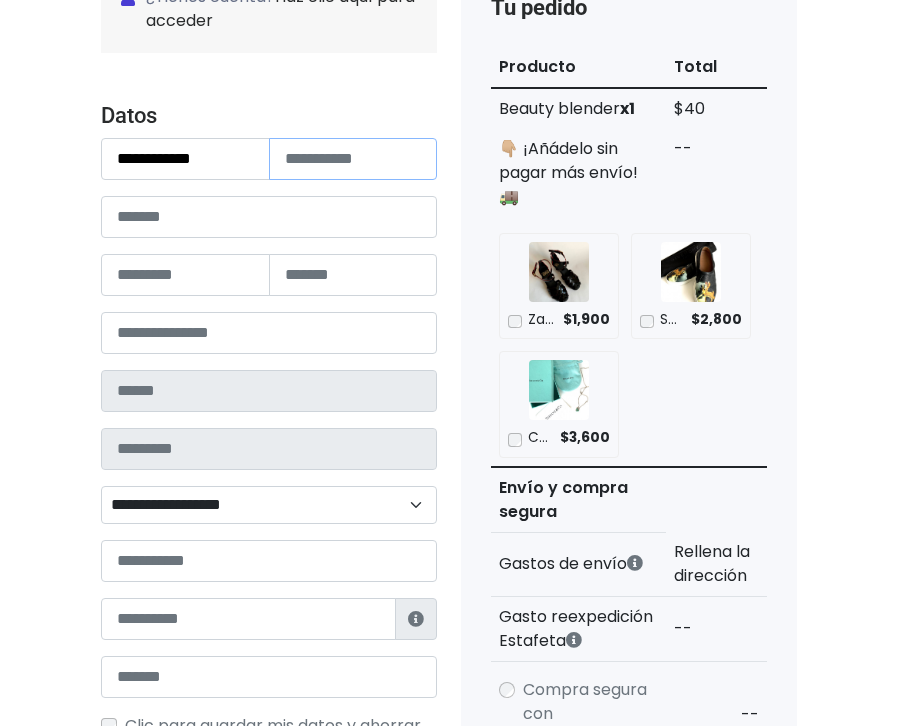 click at bounding box center [353, 159] 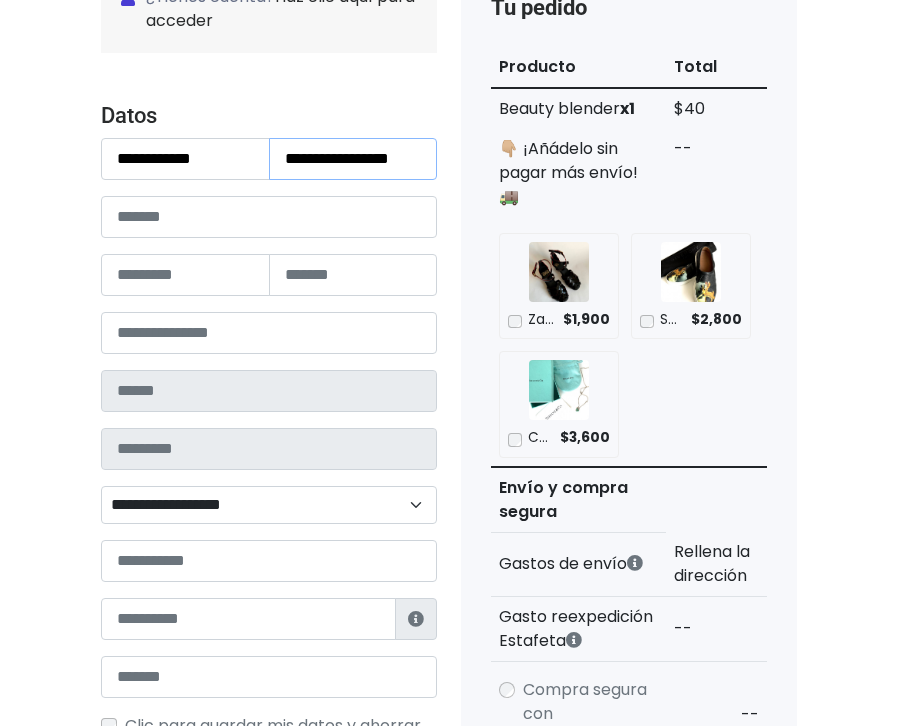 scroll, scrollTop: 0, scrollLeft: 11, axis: horizontal 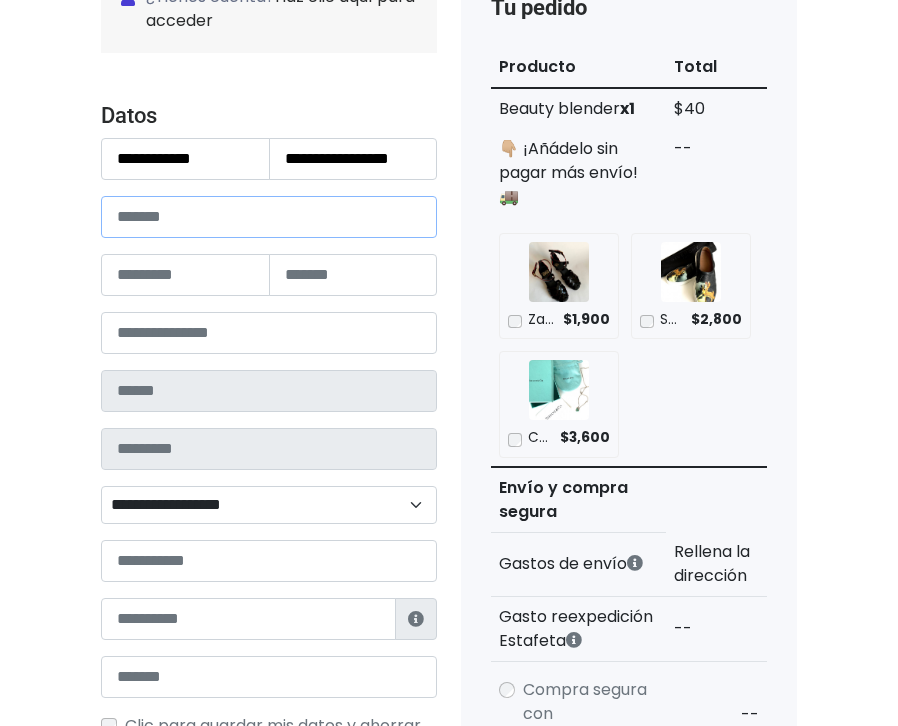 click at bounding box center (269, 217) 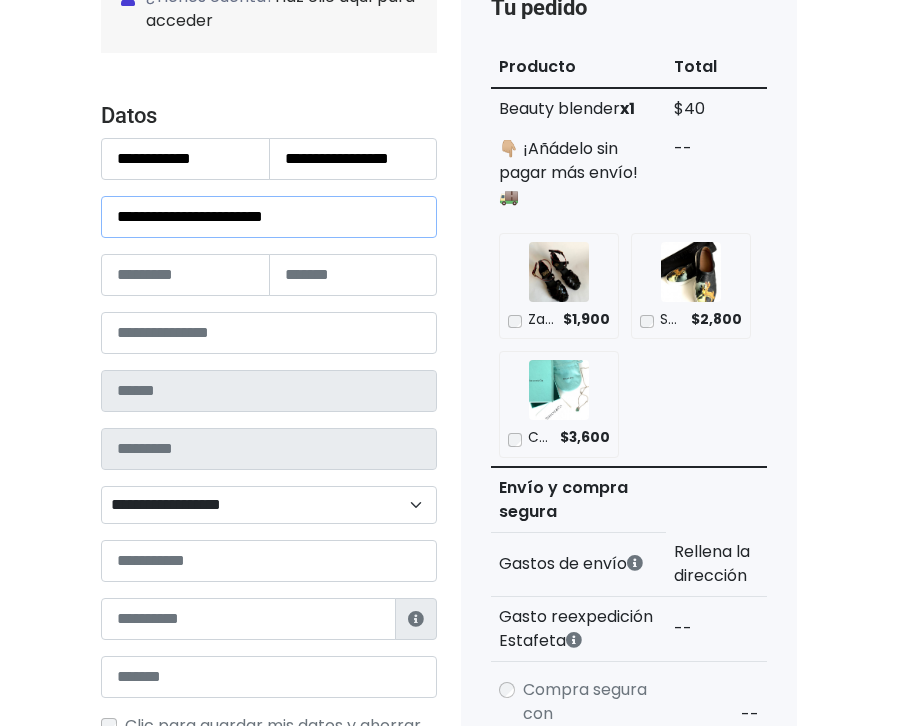 click on "**********" at bounding box center [269, 217] 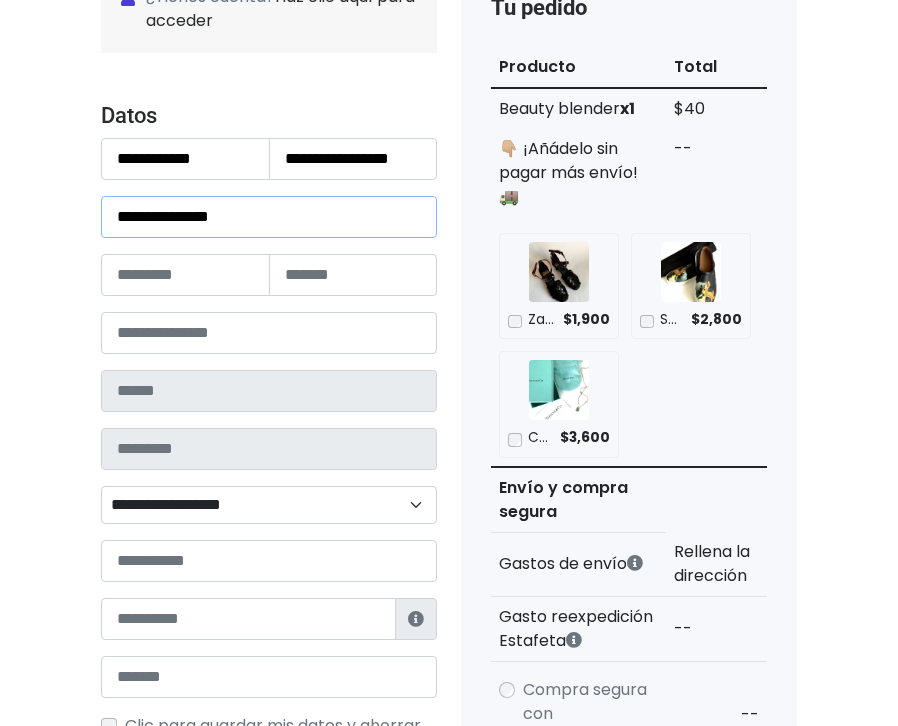 type on "**********" 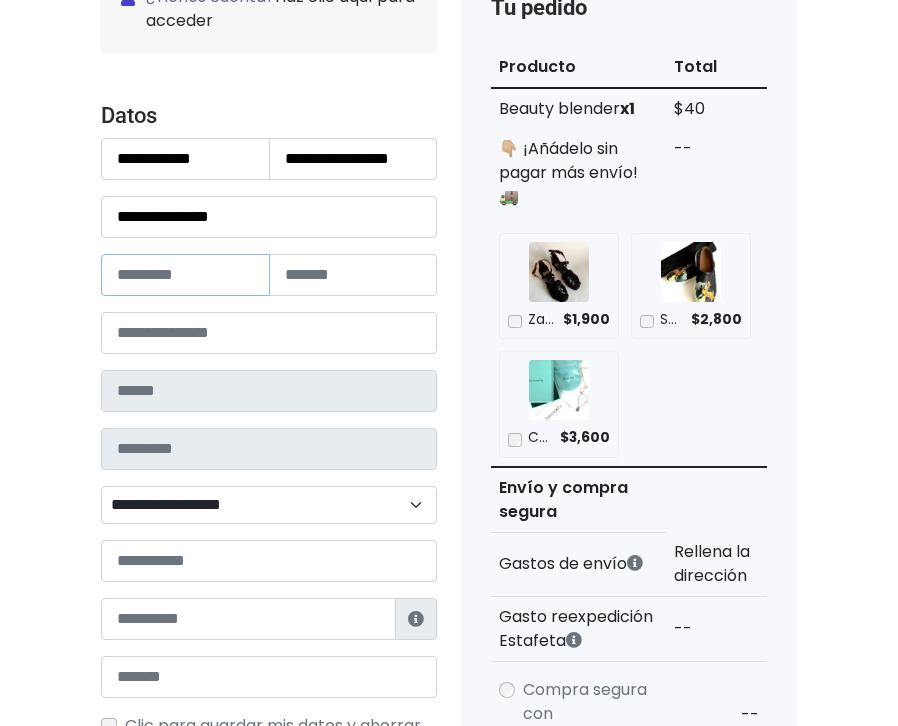 click at bounding box center (185, 275) 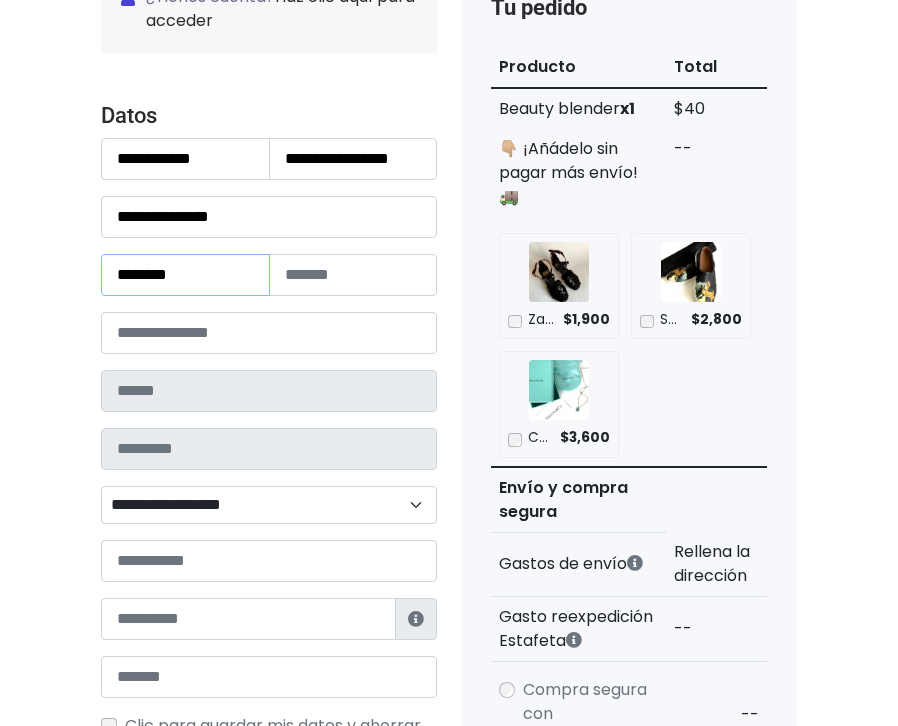 type on "********" 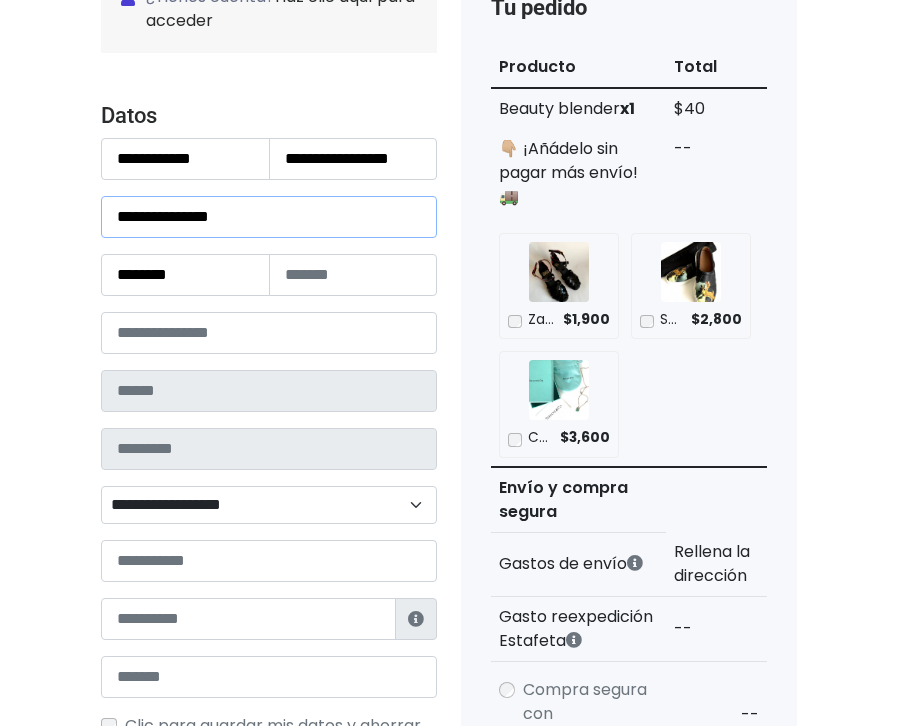 click on "**********" at bounding box center [269, 217] 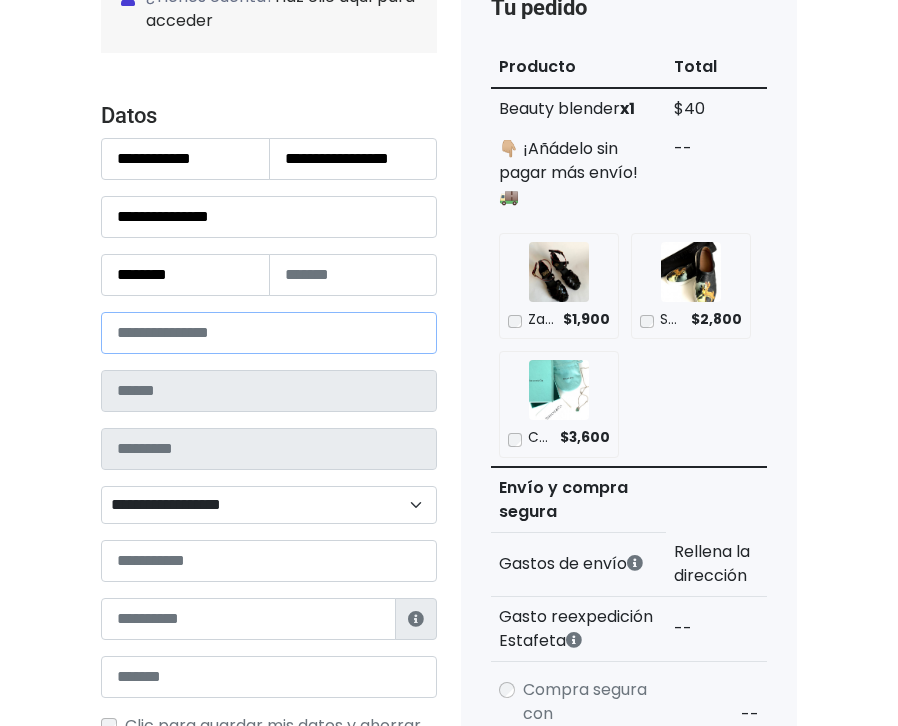 click at bounding box center [269, 333] 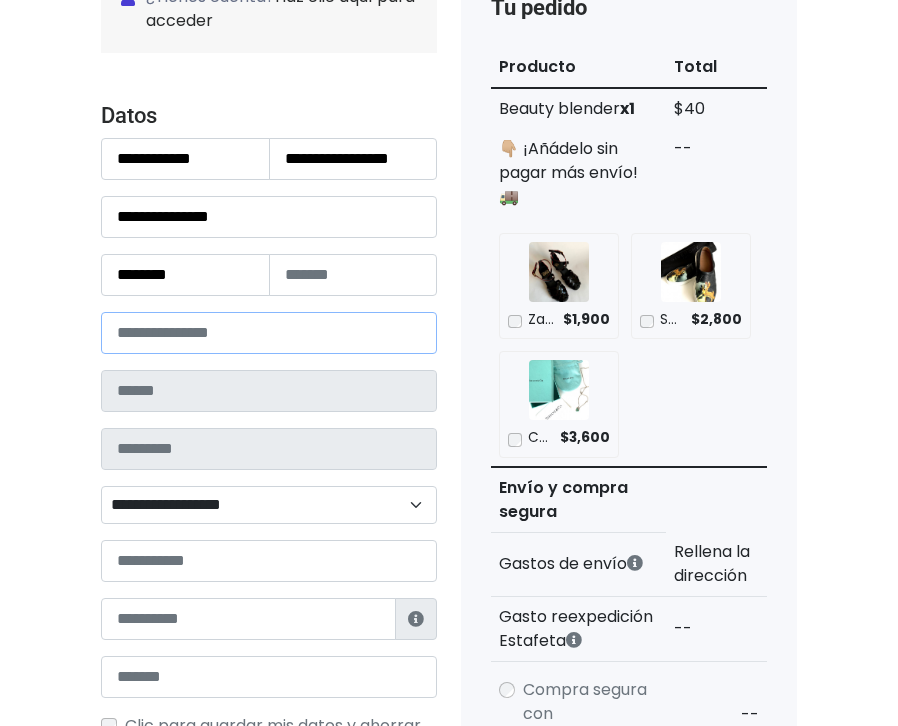 type on "*****" 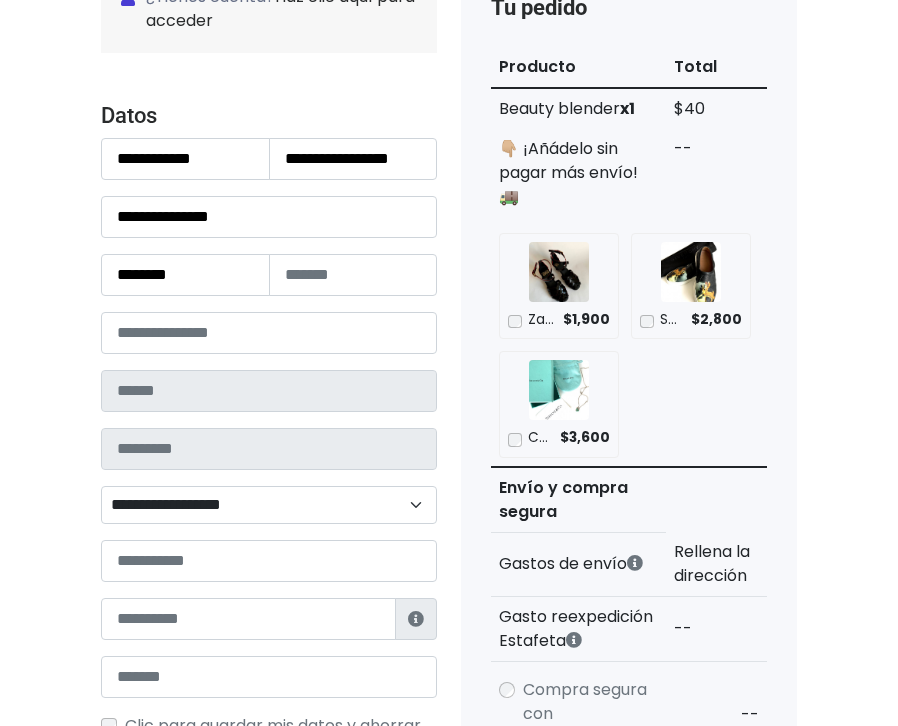 click on "Tienda de Concienciabazar
Checkout
¿Tienes cuenta?
Haz clic aquí para acceder
¿Olvidaste tu contraseña? Entrar" at bounding box center [449, 896] 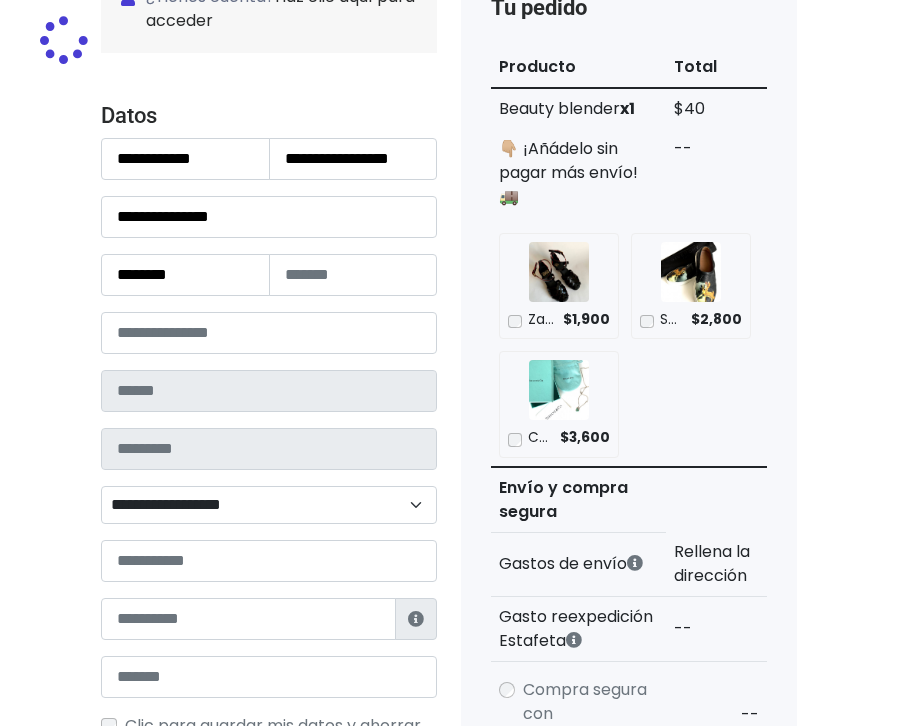 type on "******" 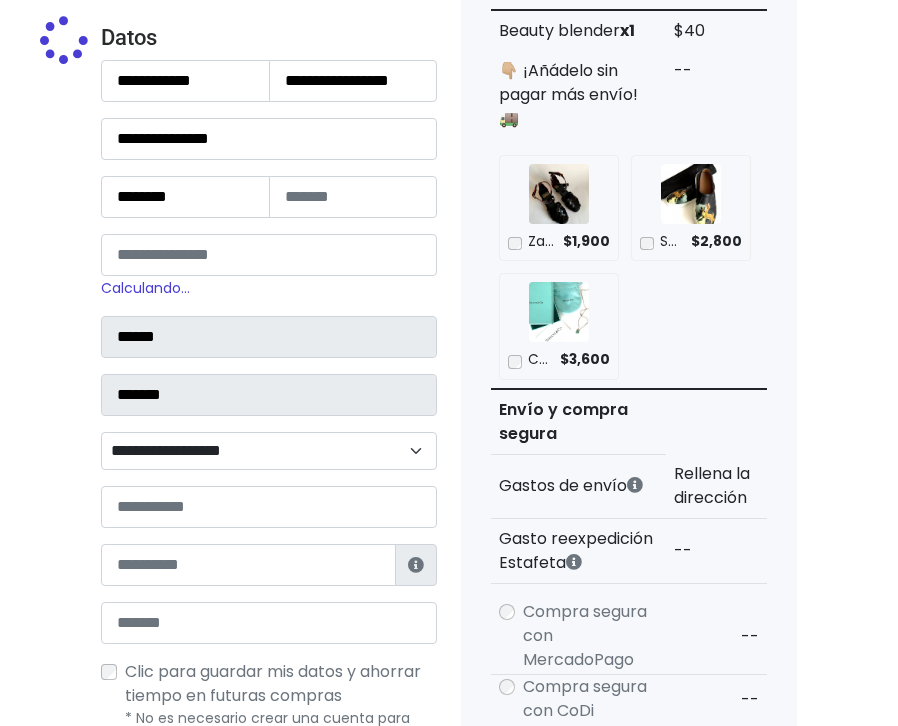 scroll, scrollTop: 348, scrollLeft: 0, axis: vertical 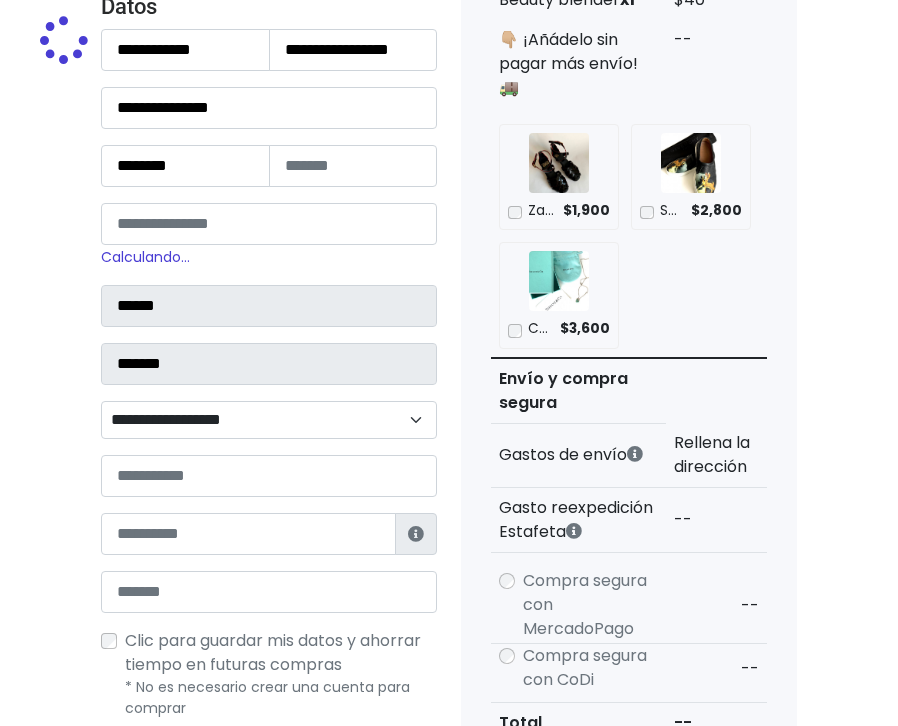 click on "**********" at bounding box center (269, 420) 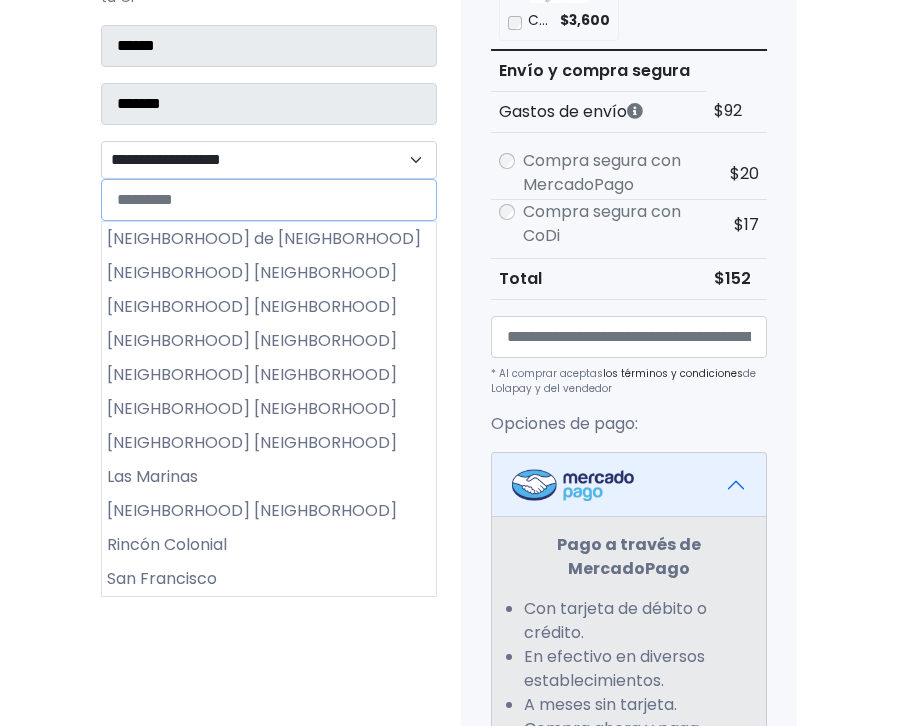 scroll, scrollTop: 637, scrollLeft: 0, axis: vertical 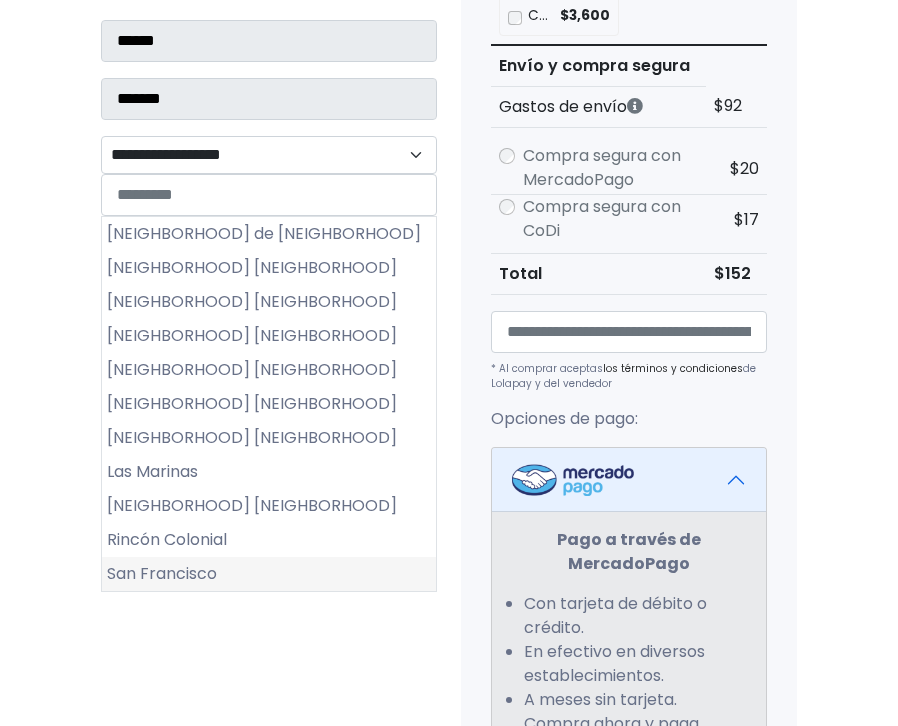 click on "San Francisco" at bounding box center [269, 574] 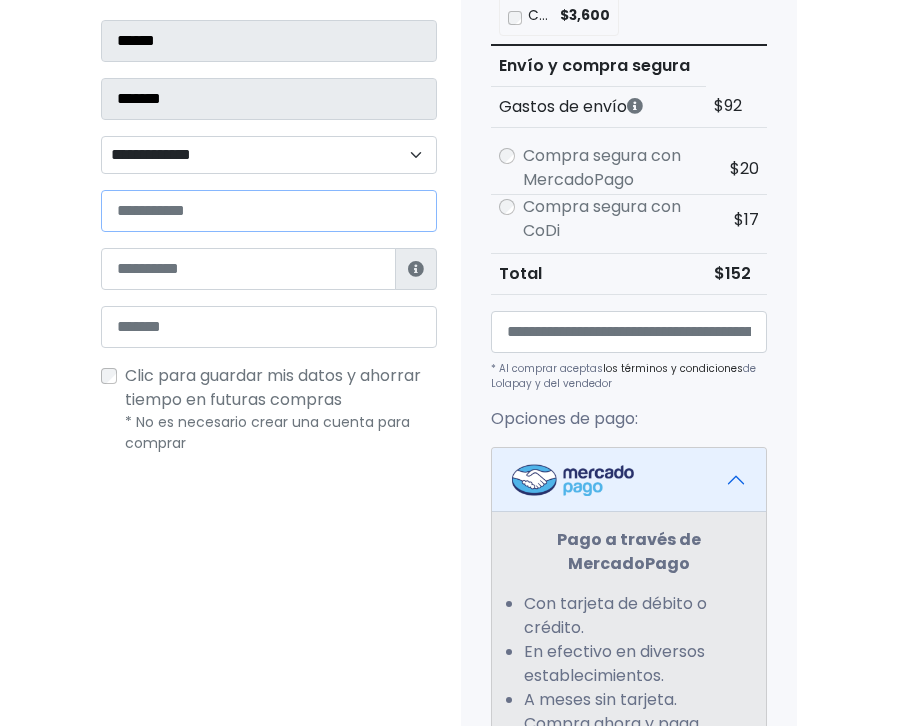 click at bounding box center (269, 211) 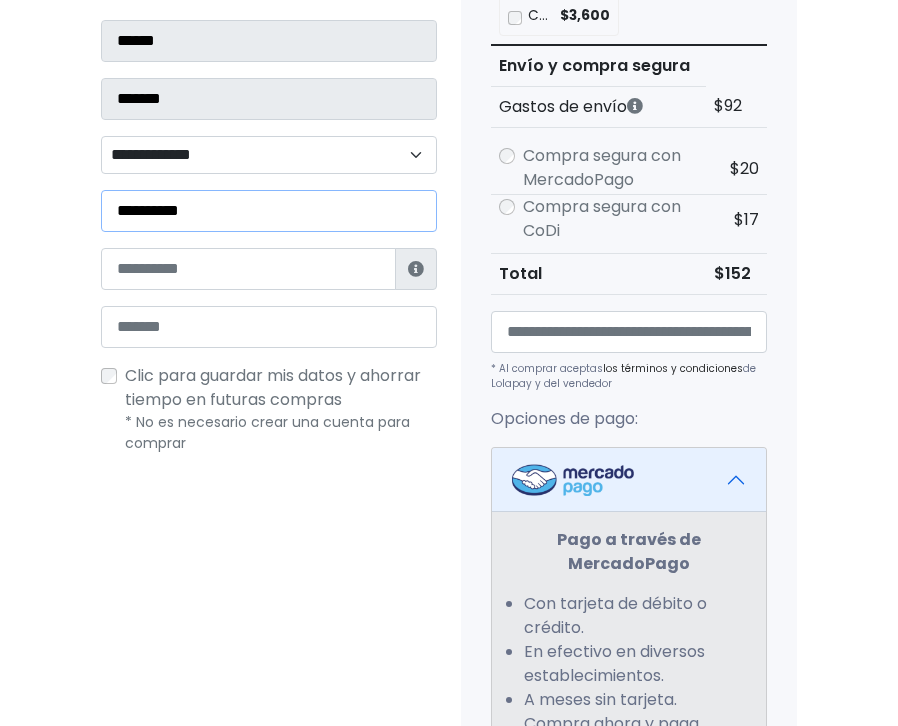 type on "**********" 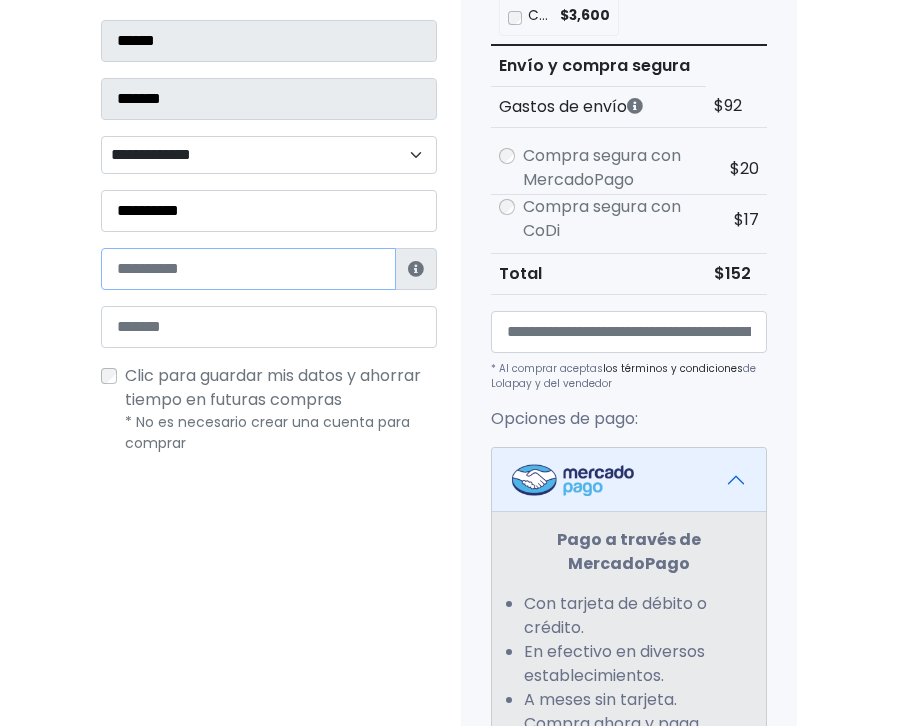 click at bounding box center [248, 269] 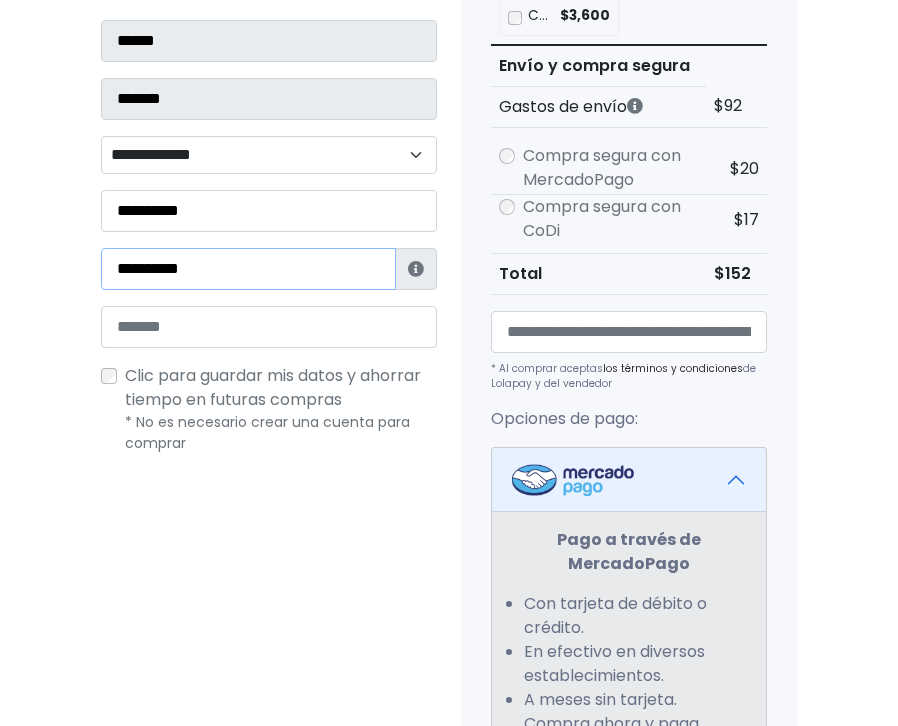 type on "**********" 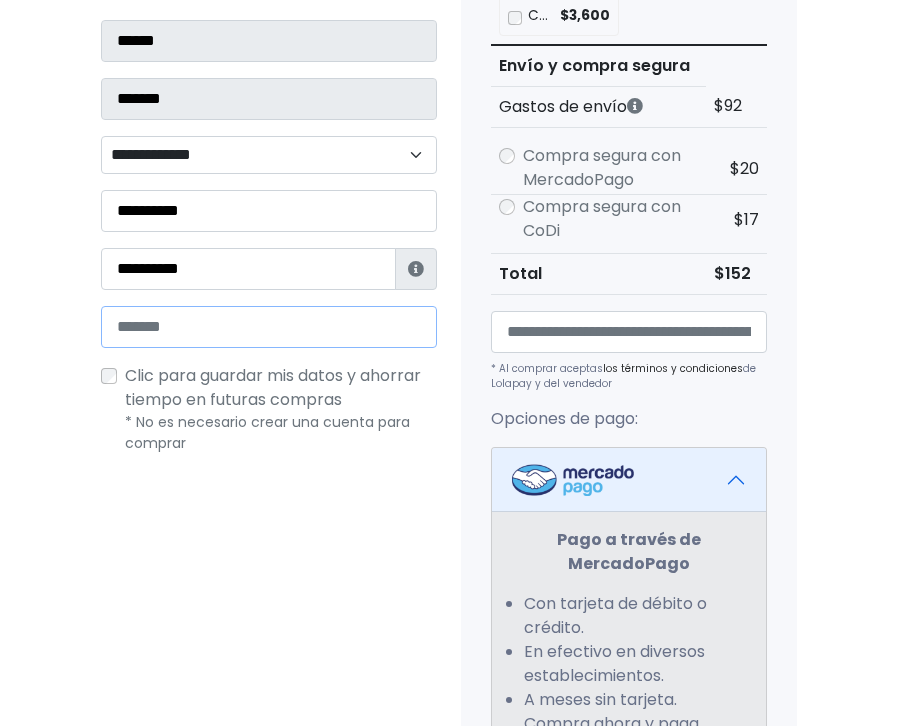 click at bounding box center (269, 327) 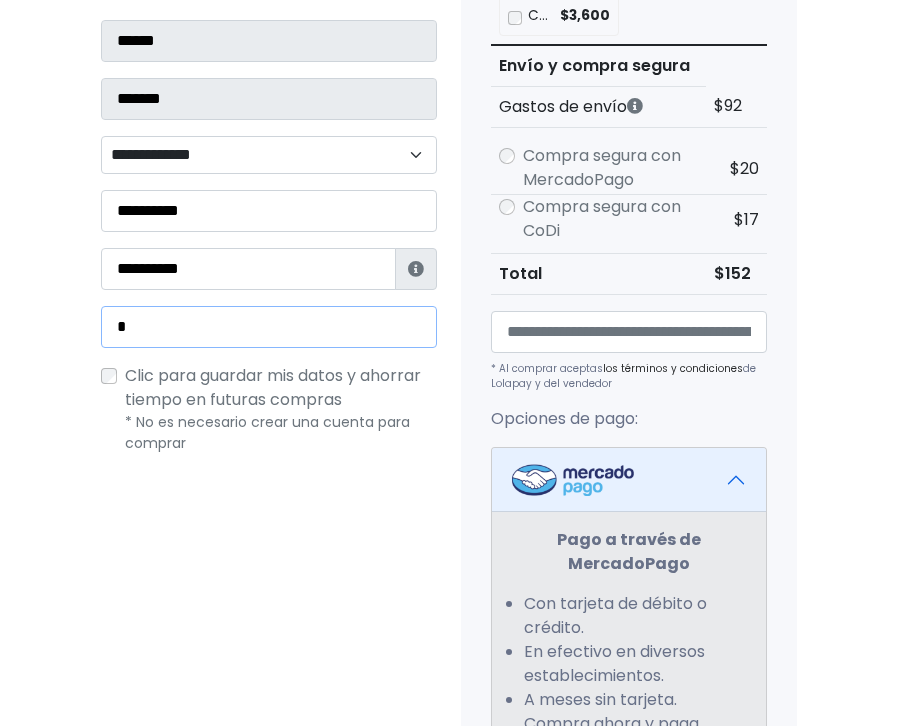 type on "**********" 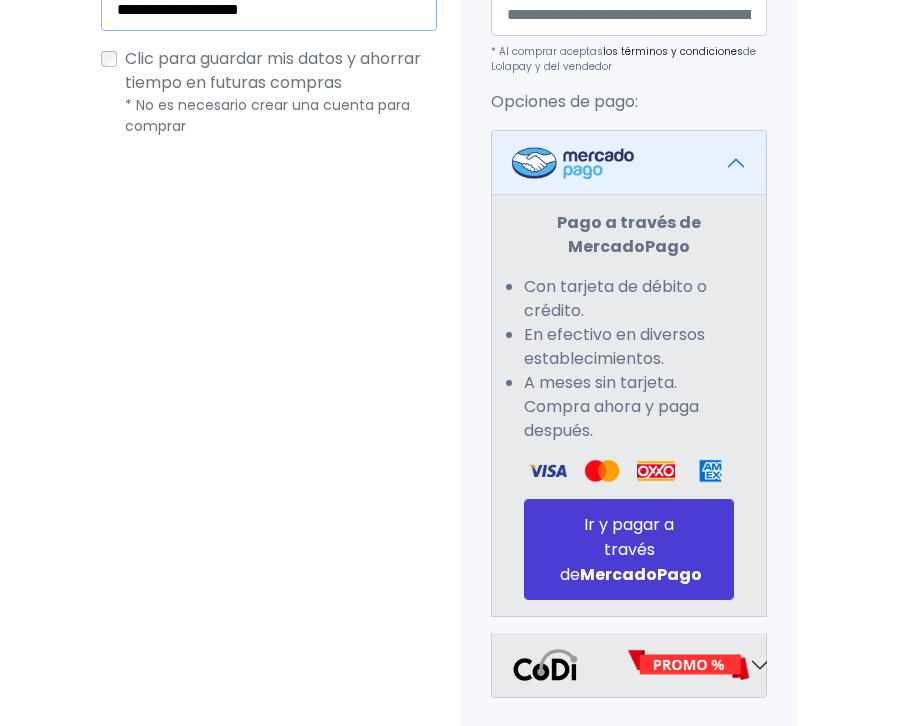 scroll, scrollTop: 967, scrollLeft: 0, axis: vertical 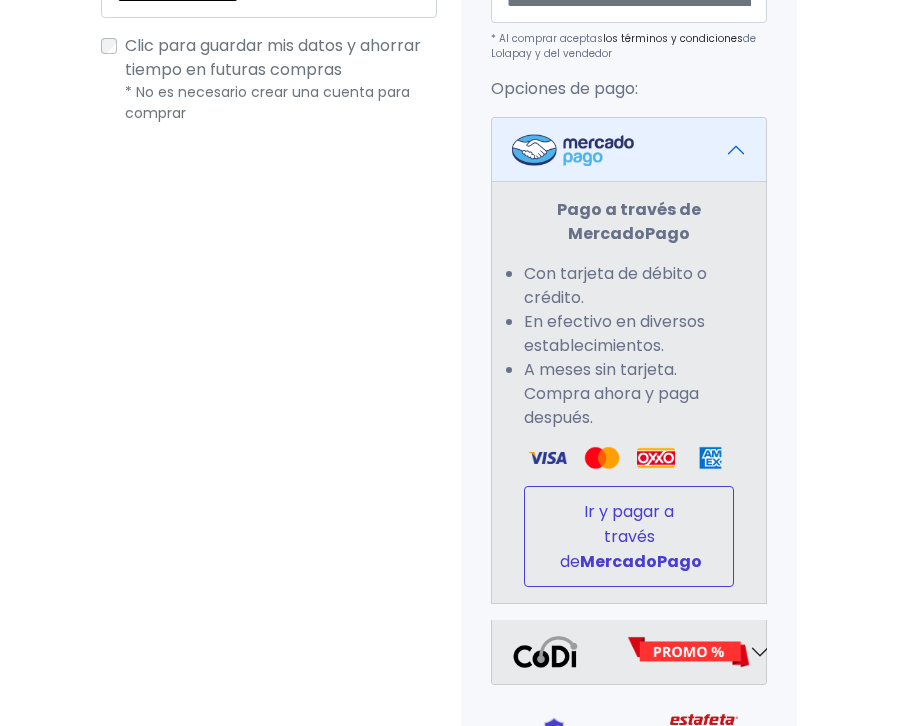 click on "Ir y pagar a través de  MercadoPago" at bounding box center [629, 536] 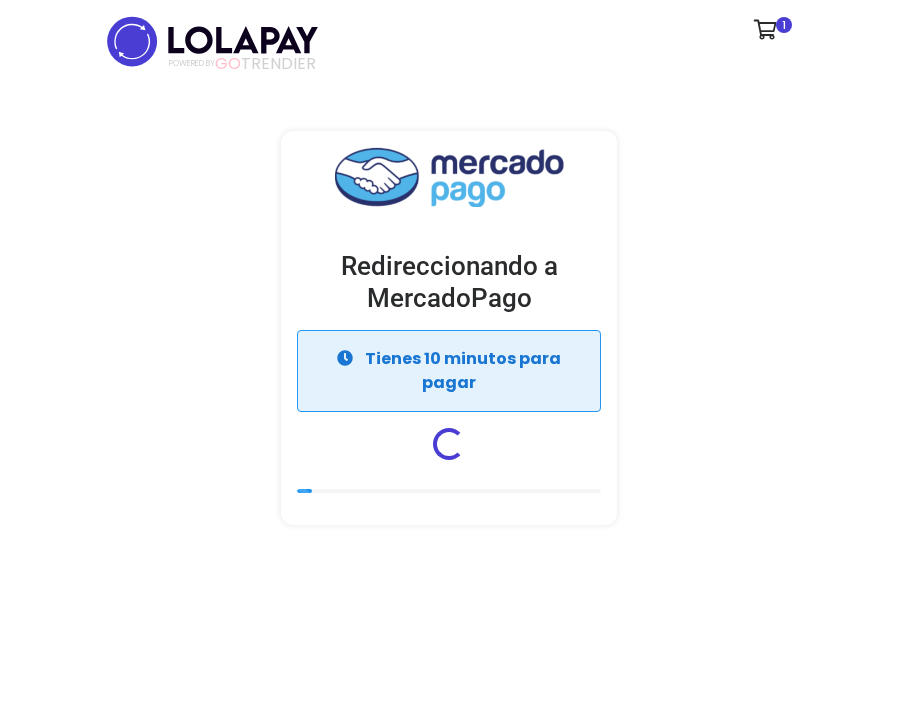 scroll, scrollTop: 0, scrollLeft: 0, axis: both 